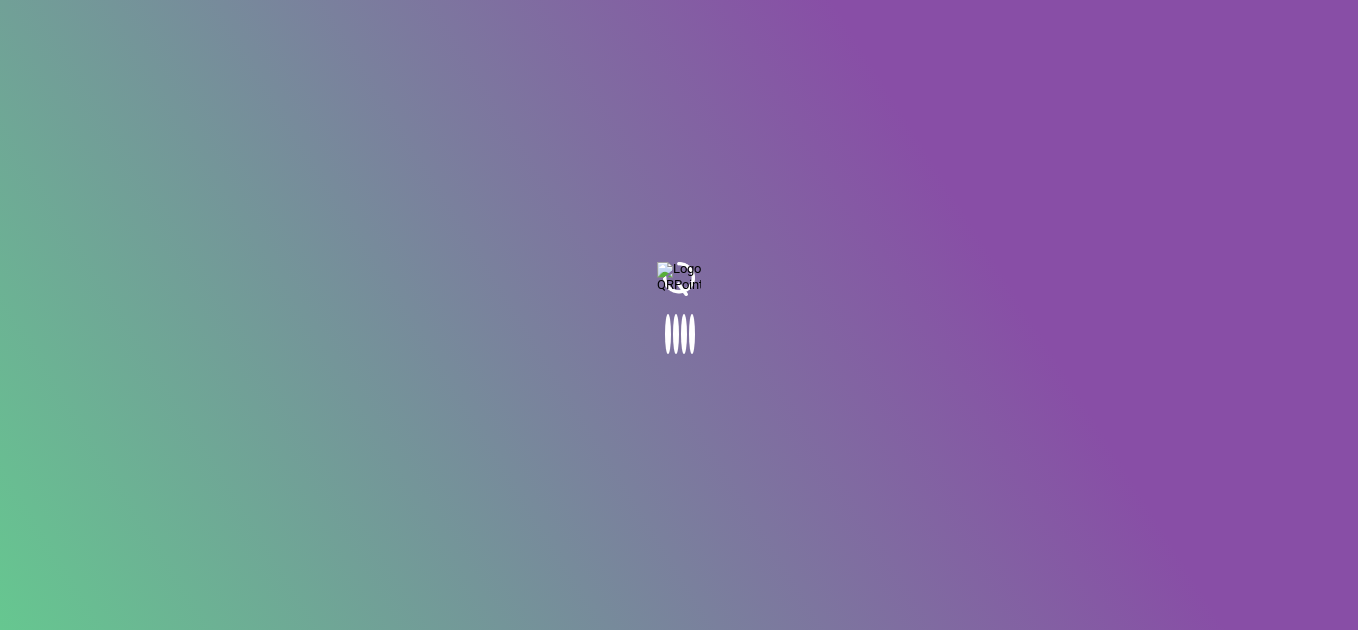 scroll, scrollTop: 0, scrollLeft: 0, axis: both 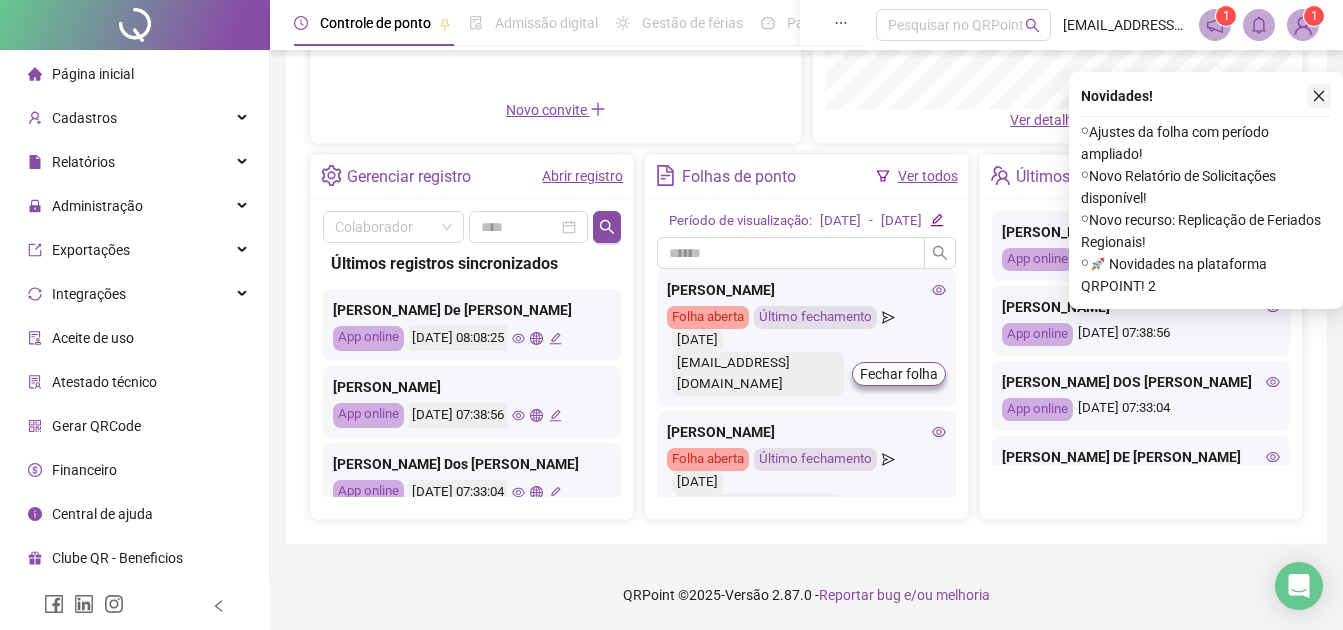 click 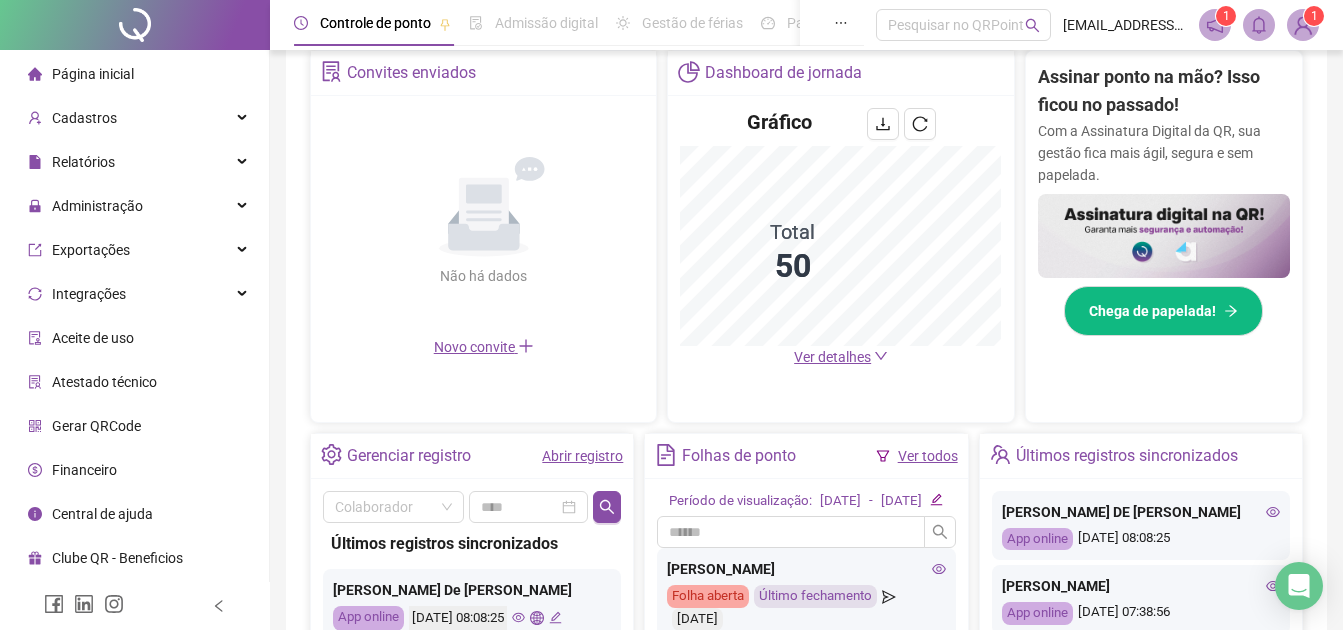 scroll, scrollTop: 692, scrollLeft: 0, axis: vertical 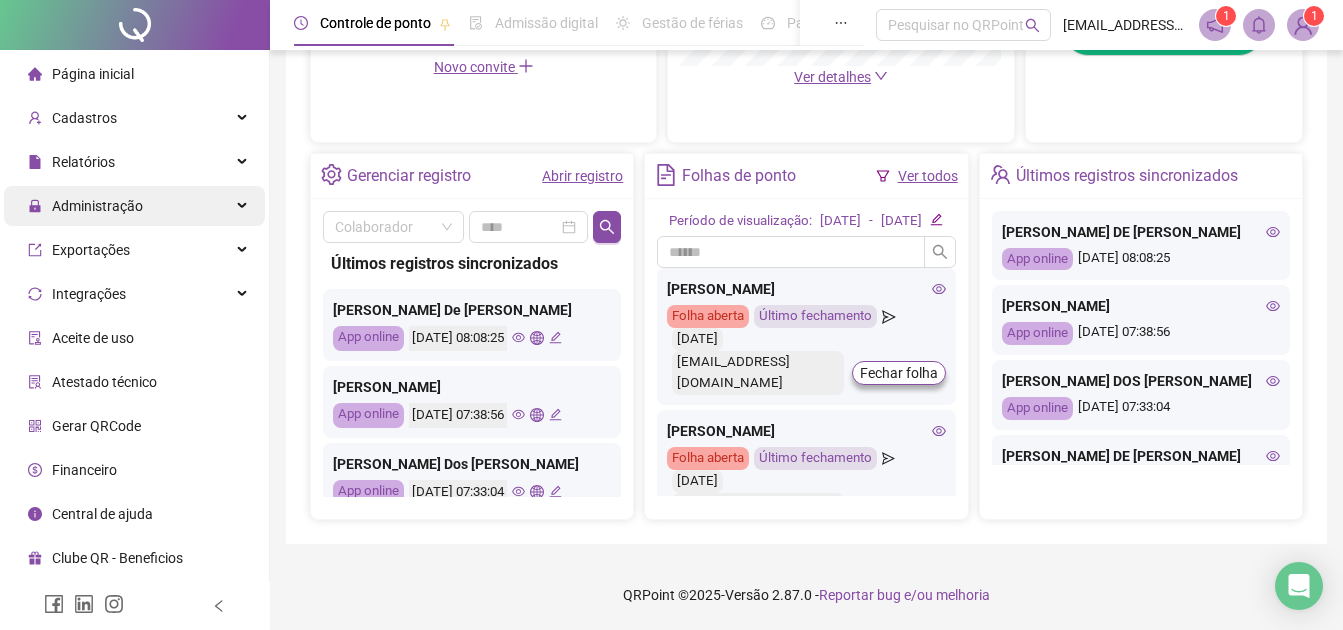 click on "Administração" at bounding box center [97, 206] 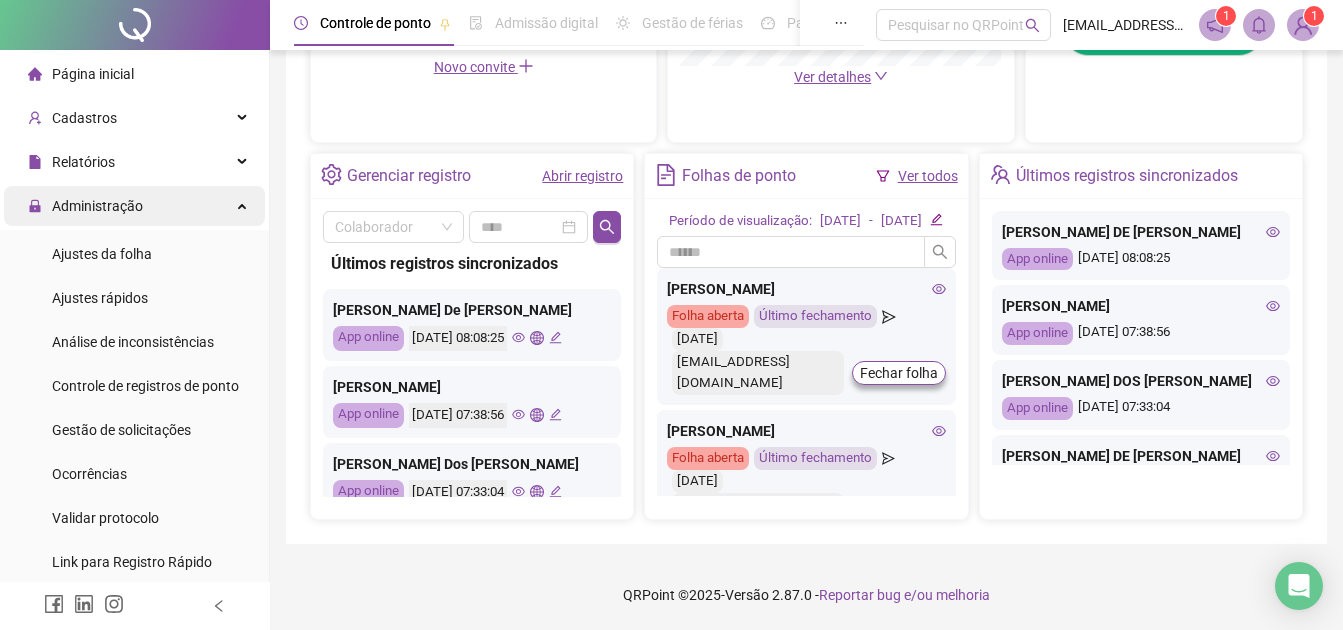 drag, startPoint x: 146, startPoint y: 211, endPoint x: 159, endPoint y: 195, distance: 20.615528 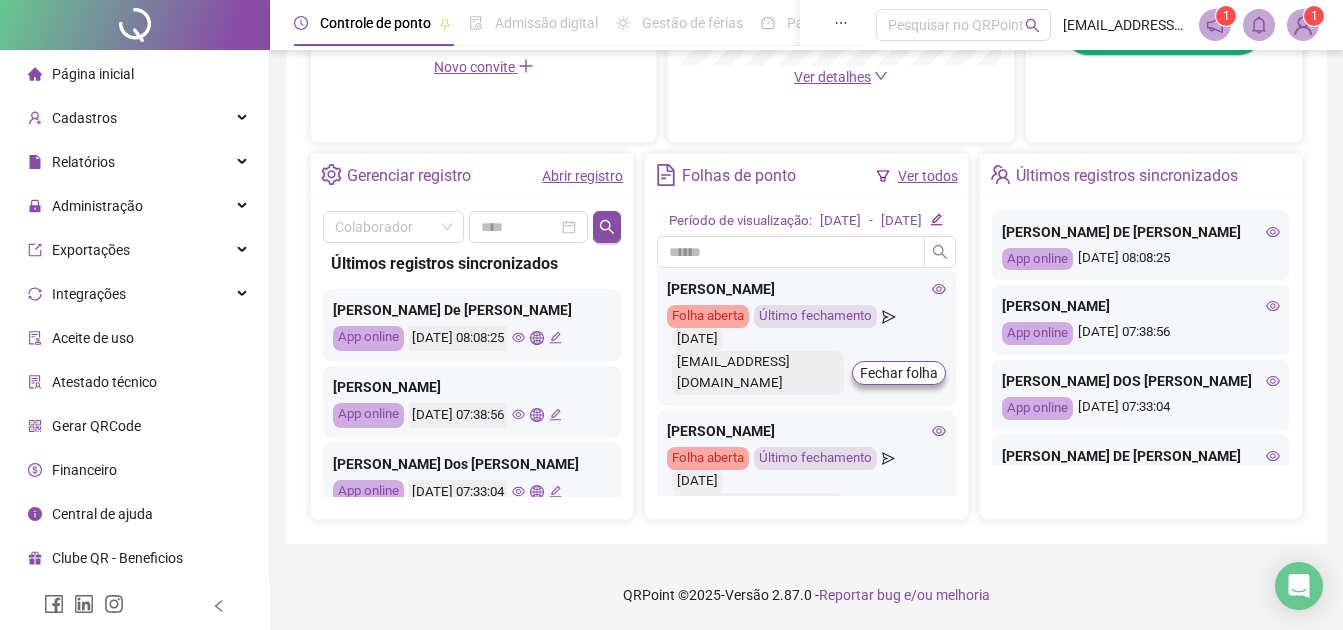 click on "Página inicial Cadastros Relatórios Administração Ajustes da folha Ajustes rápidos Análise de inconsistências Controle de registros de ponto Gestão de solicitações Ocorrências Validar protocolo Link para Registro Rápido Exportações Integrações Aceite de uso Atestado técnico Gerar QRCode Financeiro Central de ajuda Clube QR - Beneficios" at bounding box center [135, 316] 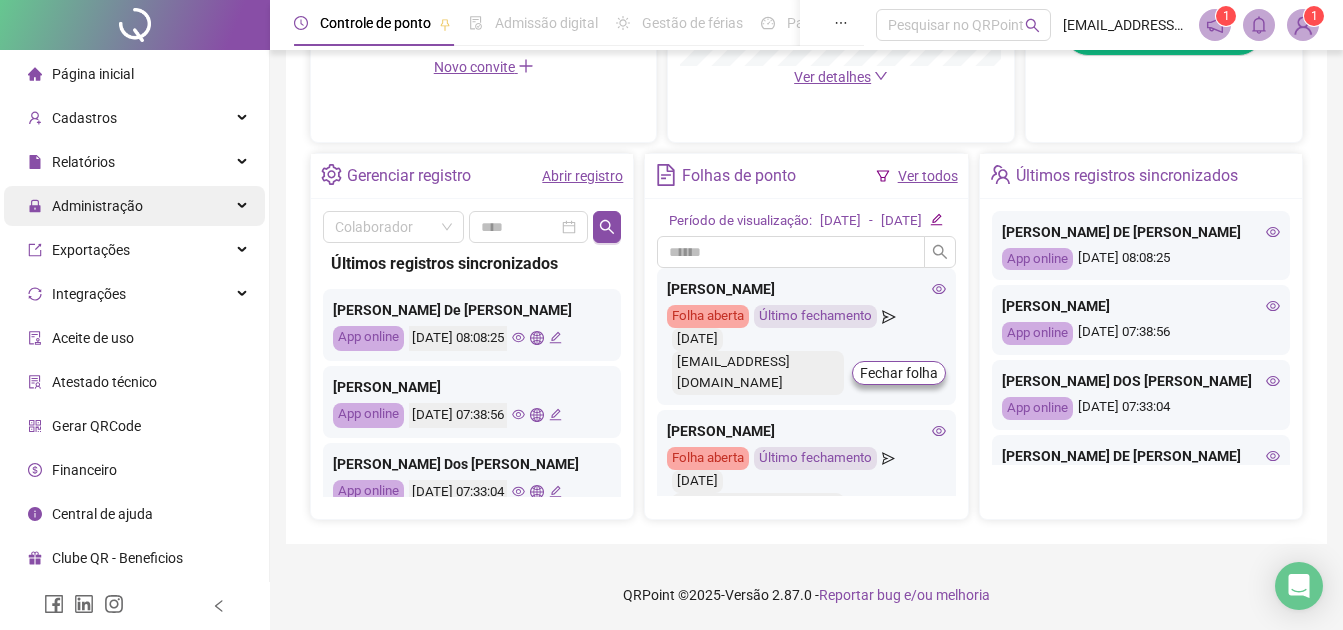 click on "Administração" at bounding box center (97, 206) 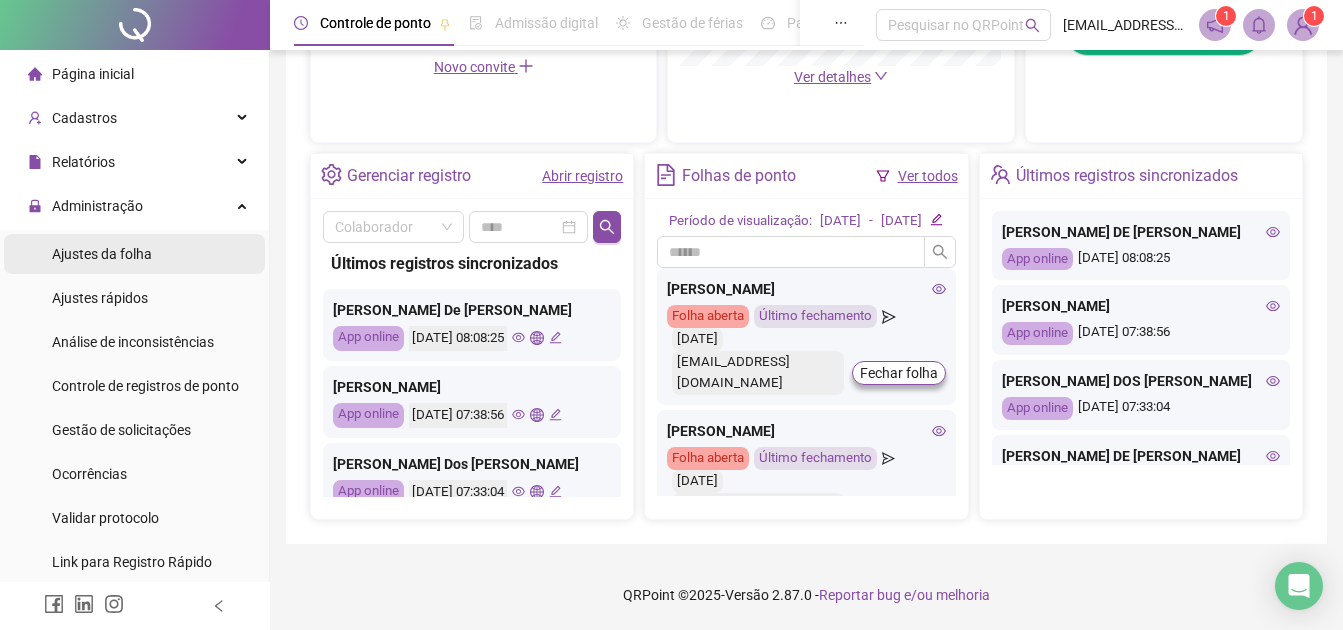drag, startPoint x: 147, startPoint y: 251, endPoint x: 204, endPoint y: 261, distance: 57.870544 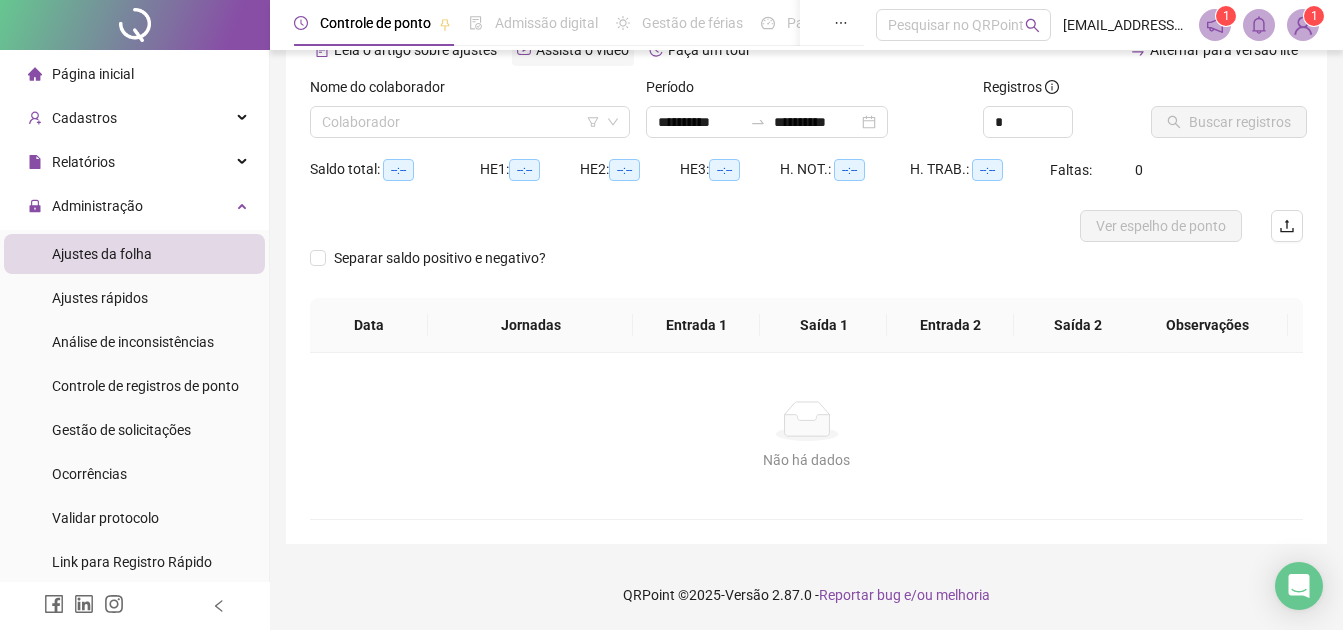 scroll, scrollTop: 108, scrollLeft: 0, axis: vertical 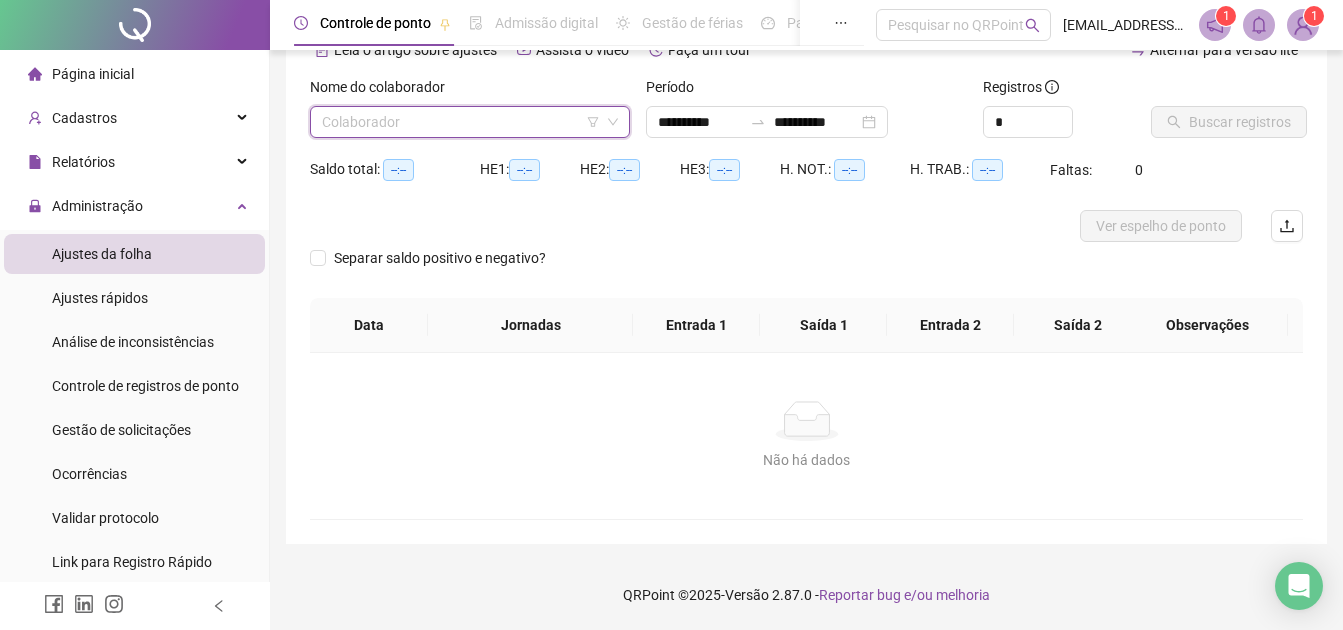 click at bounding box center (464, 122) 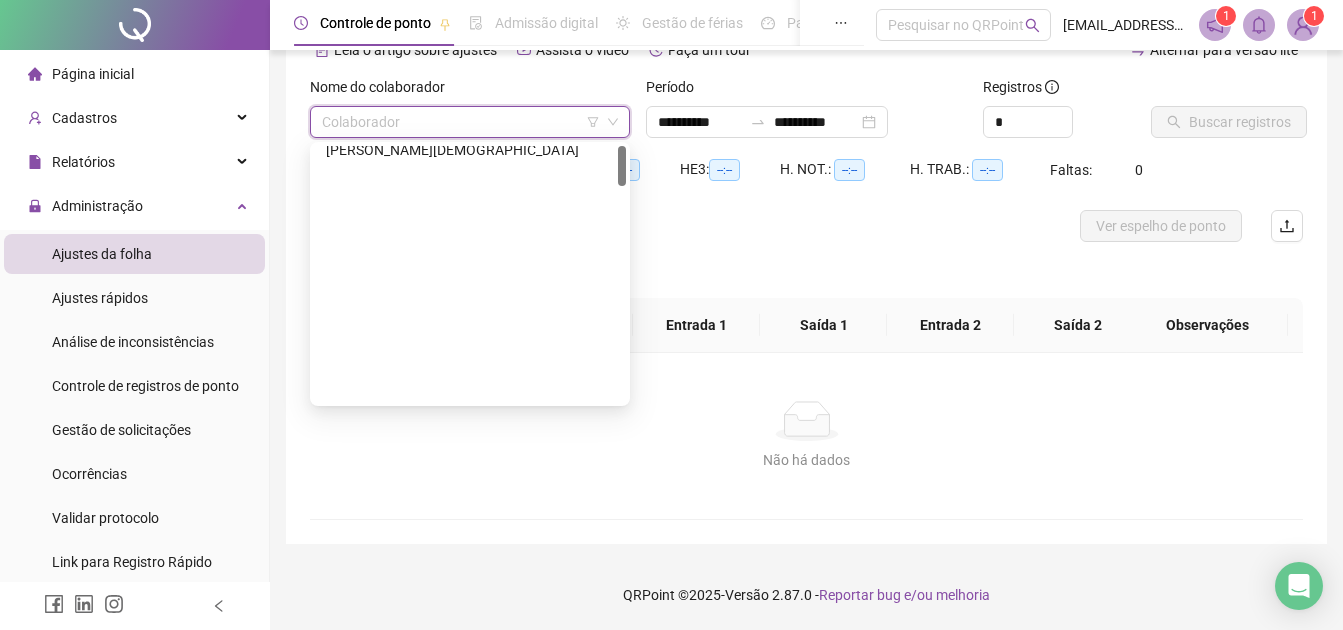 scroll, scrollTop: 0, scrollLeft: 0, axis: both 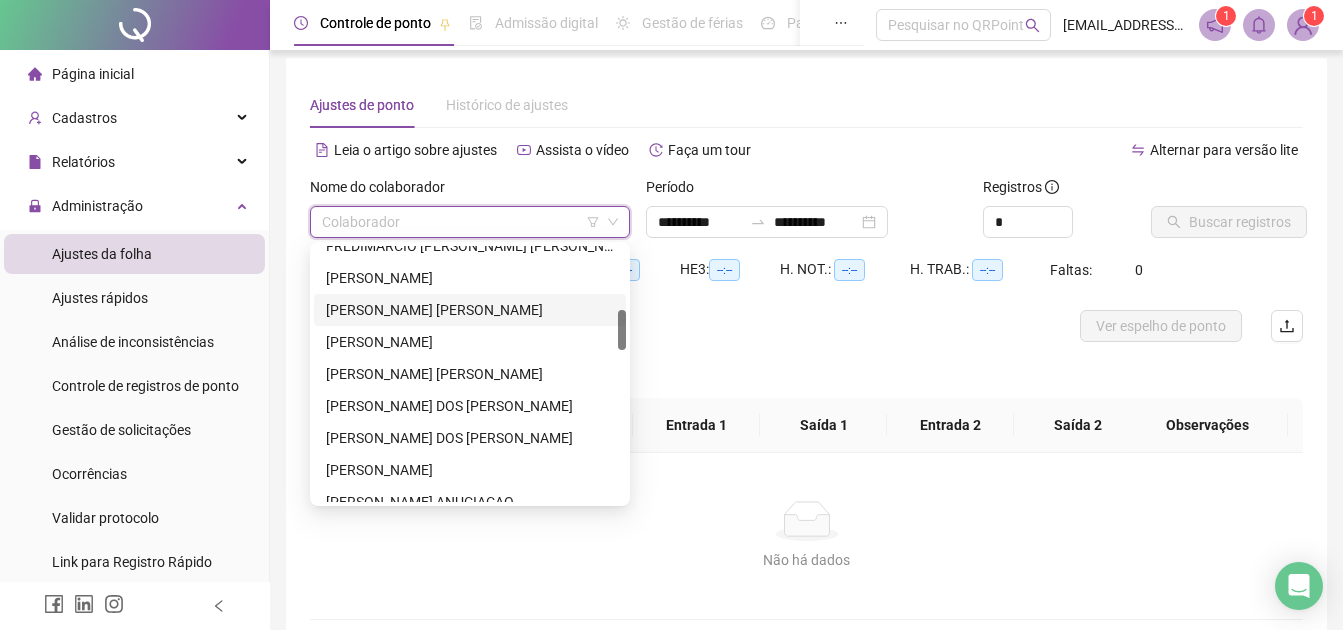 click on "[PERSON_NAME] [PERSON_NAME]" at bounding box center (470, 310) 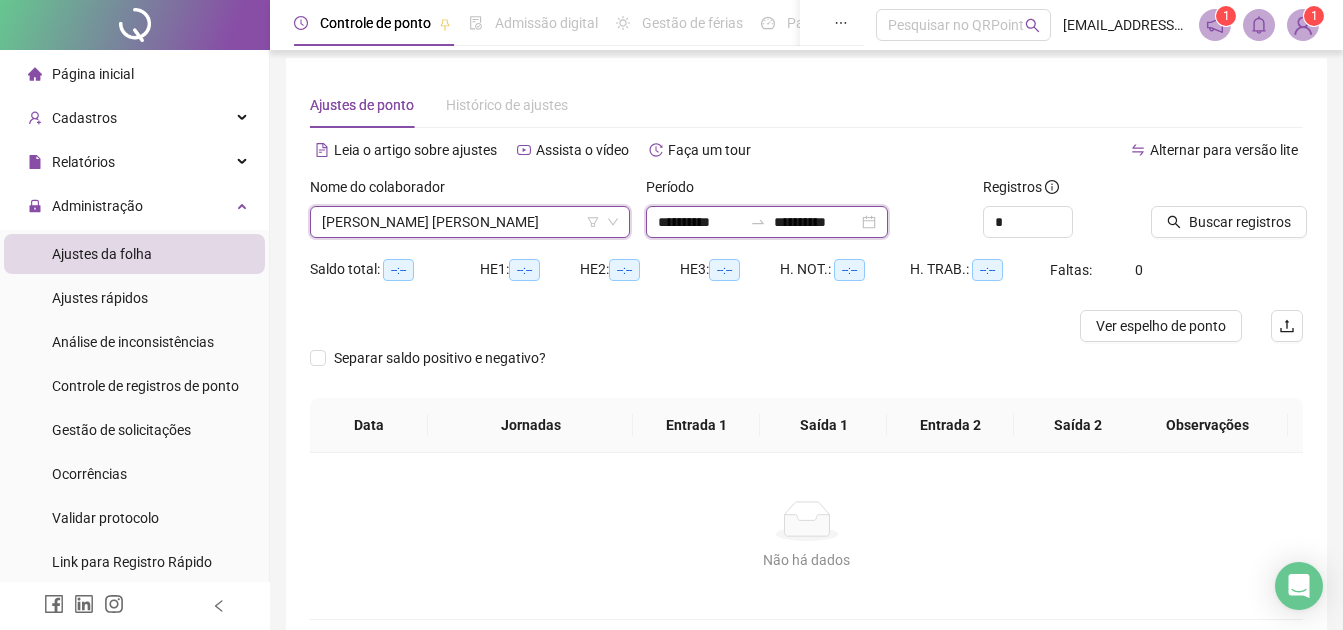 click on "**********" at bounding box center (700, 222) 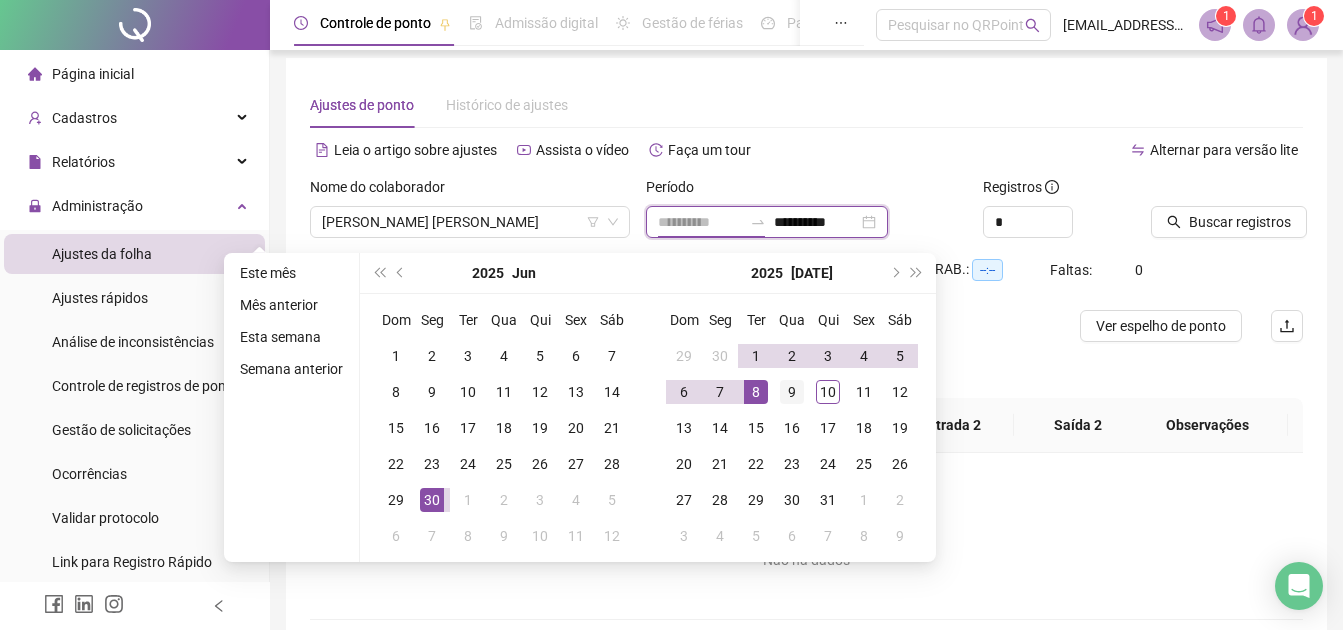 type on "**********" 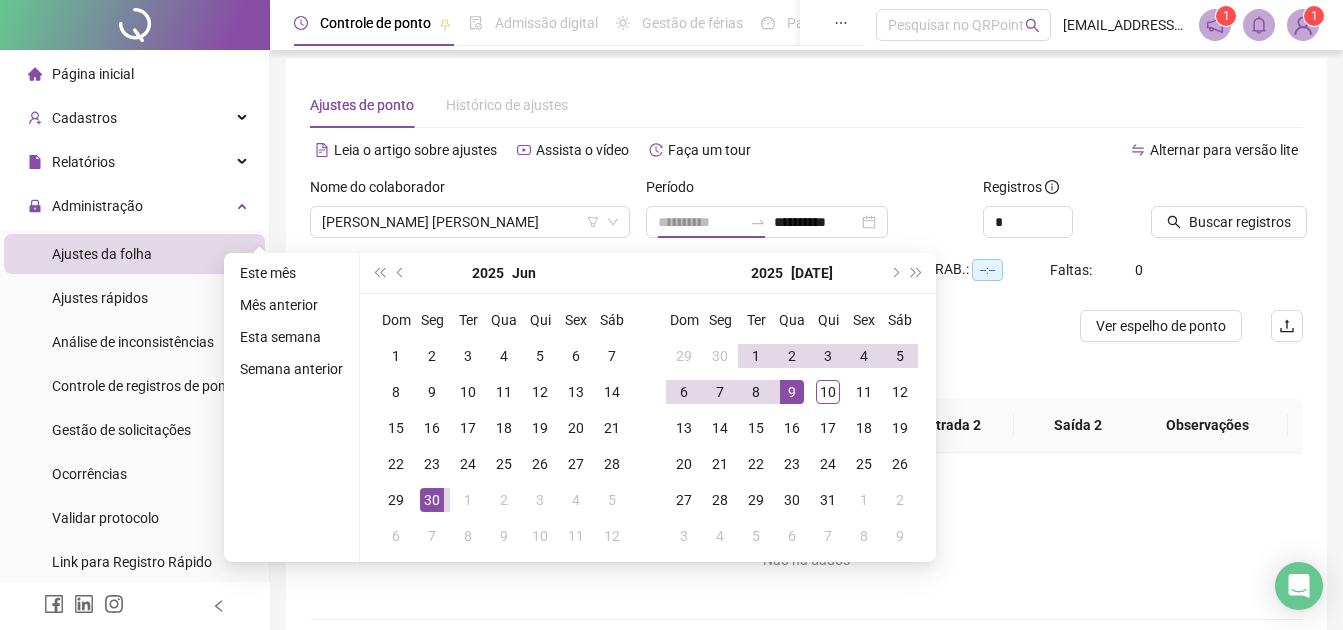 click on "9" at bounding box center [792, 392] 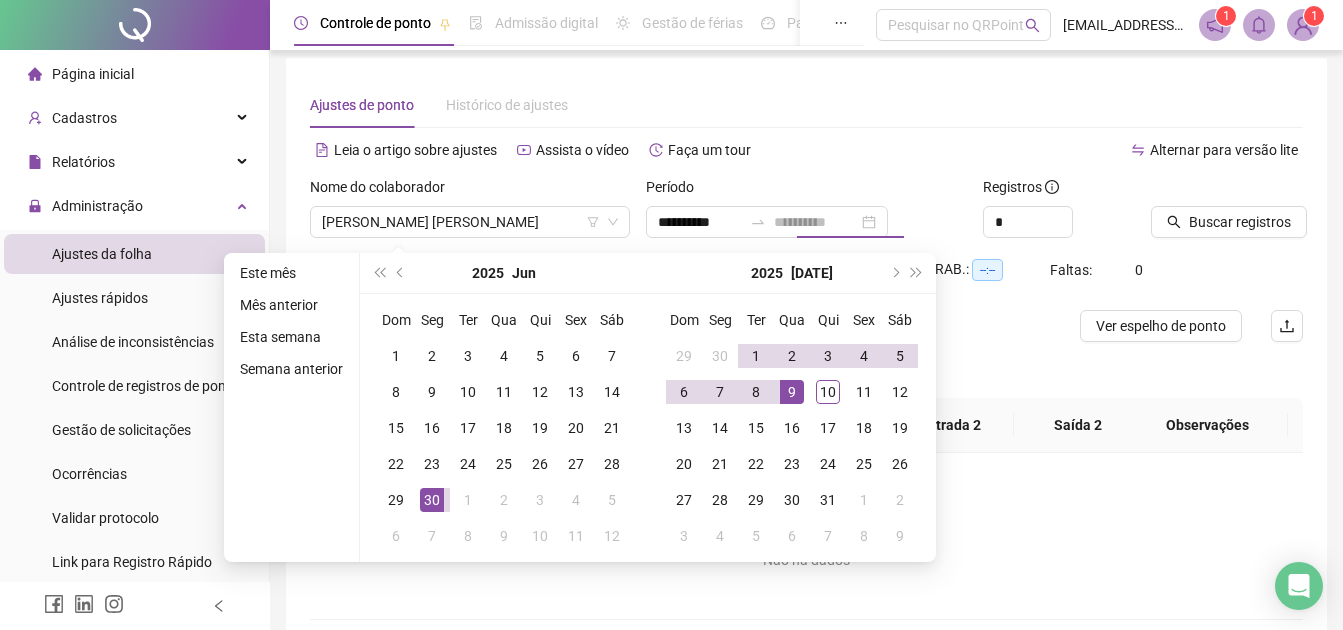 click on "9" at bounding box center (792, 392) 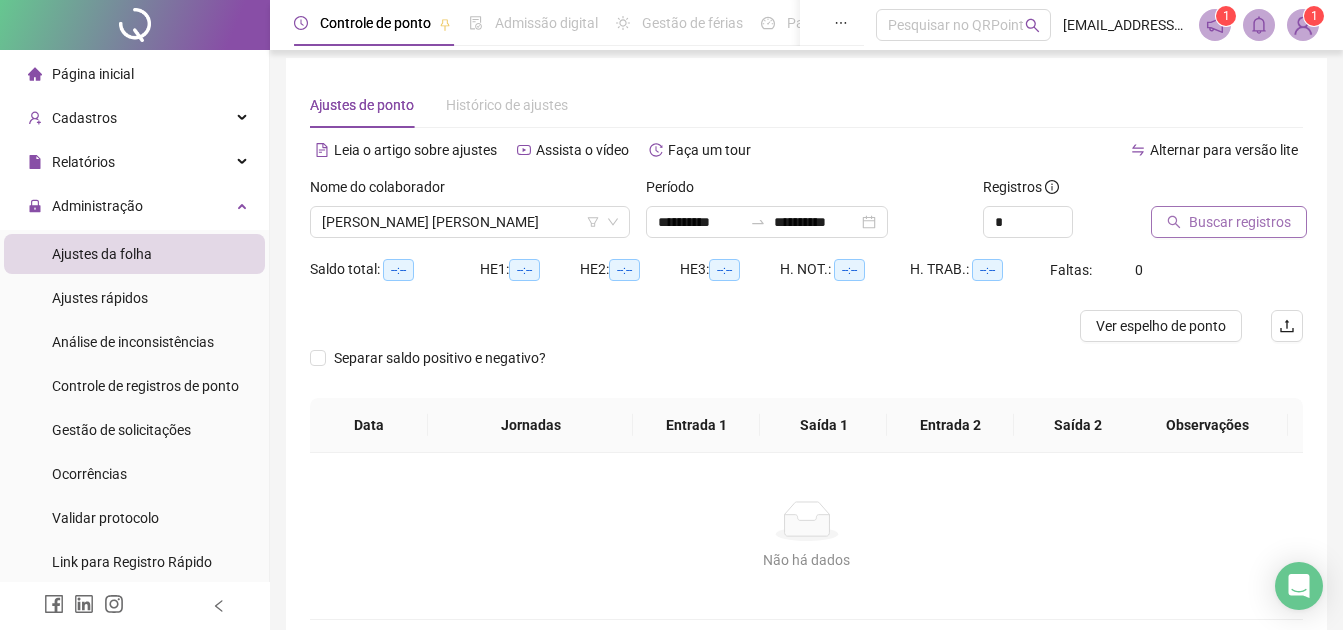 click on "Buscar registros" at bounding box center [1240, 222] 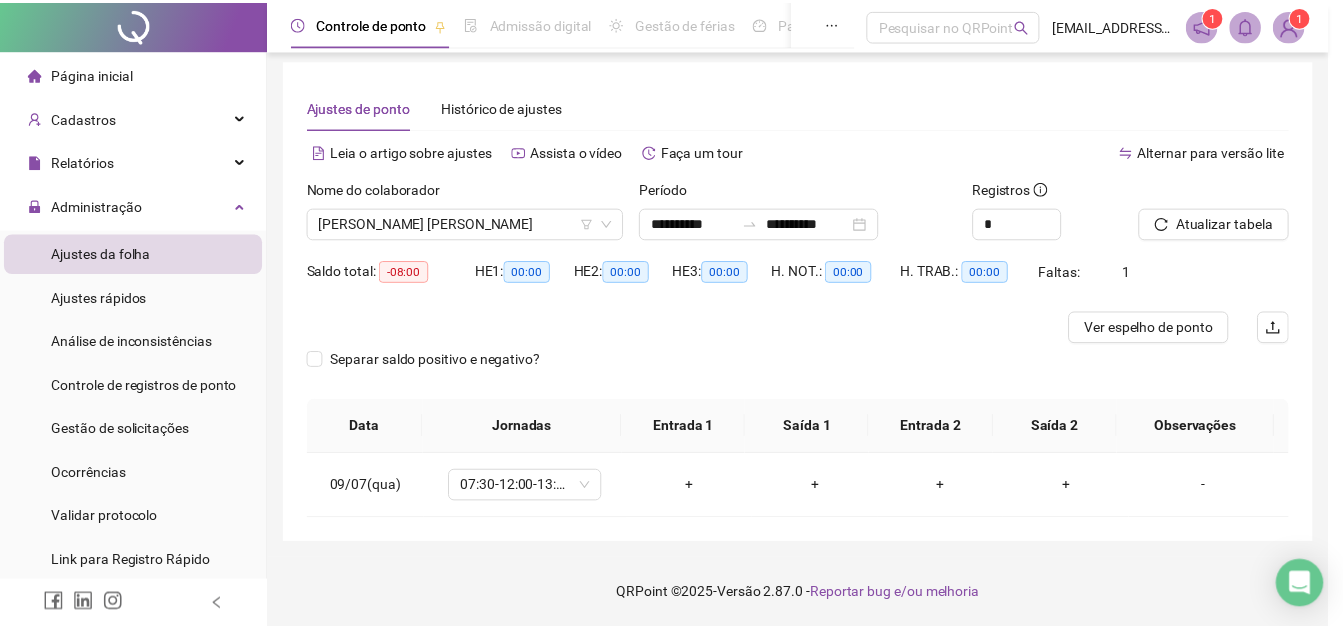 scroll, scrollTop: 6, scrollLeft: 0, axis: vertical 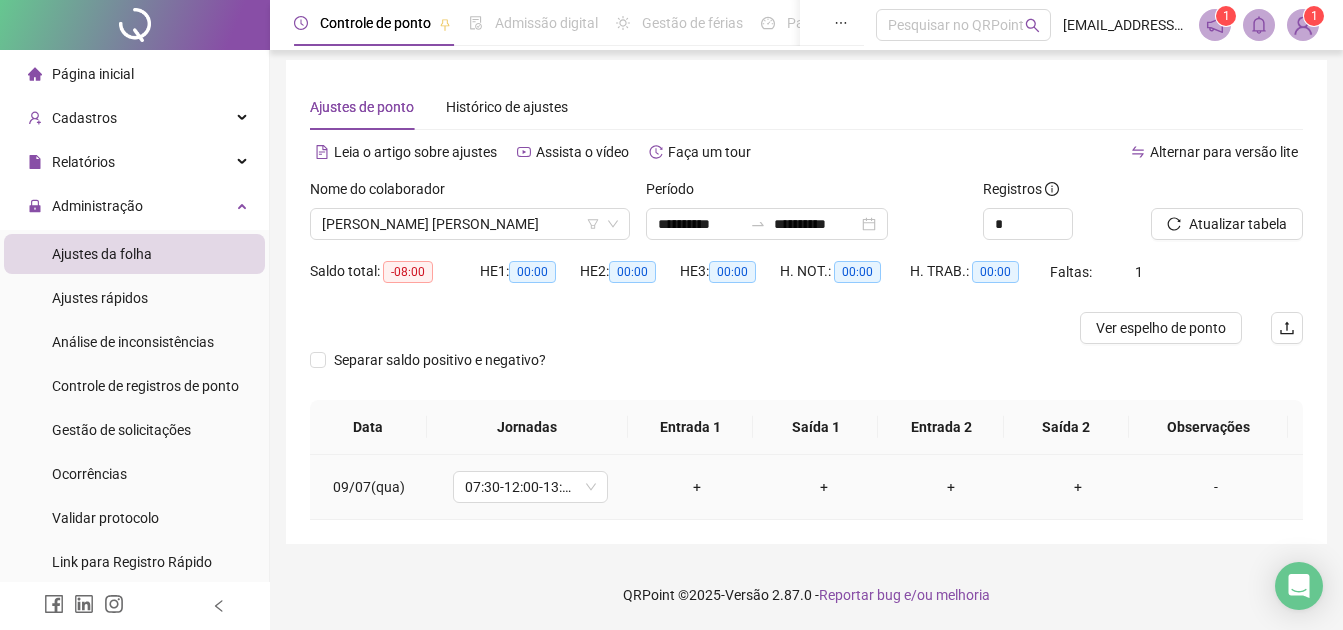 click on "-" at bounding box center [1222, 487] 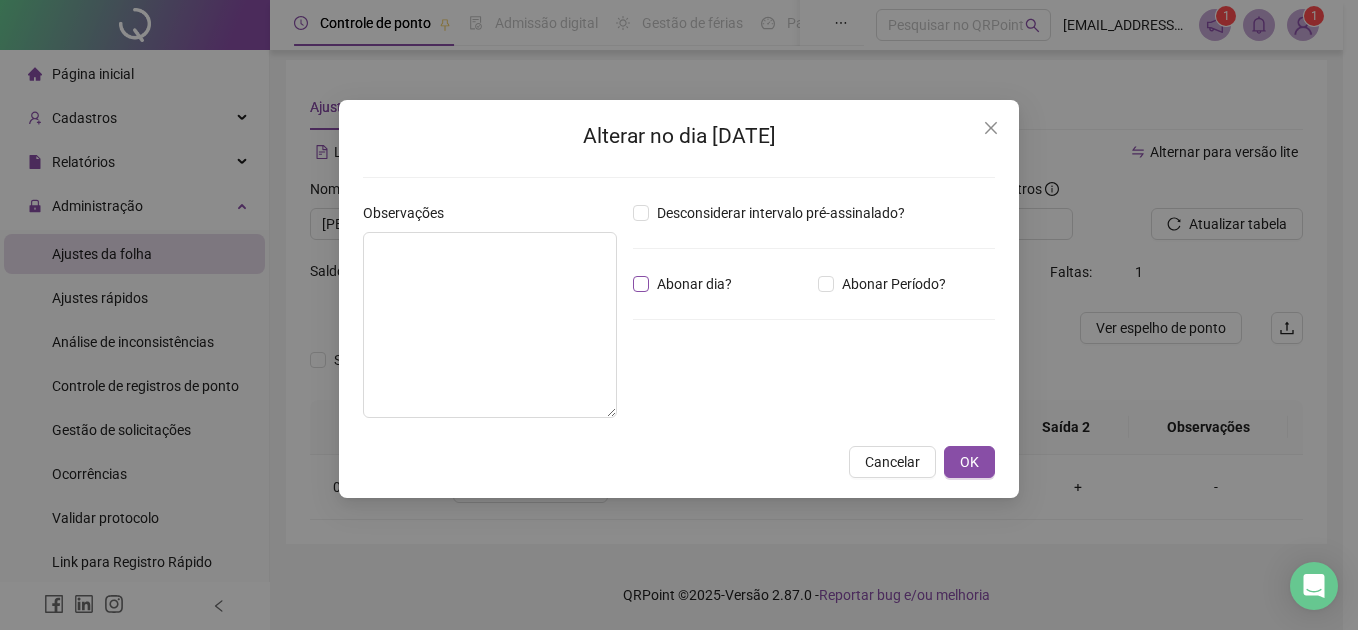 click on "Abonar dia?" at bounding box center (694, 284) 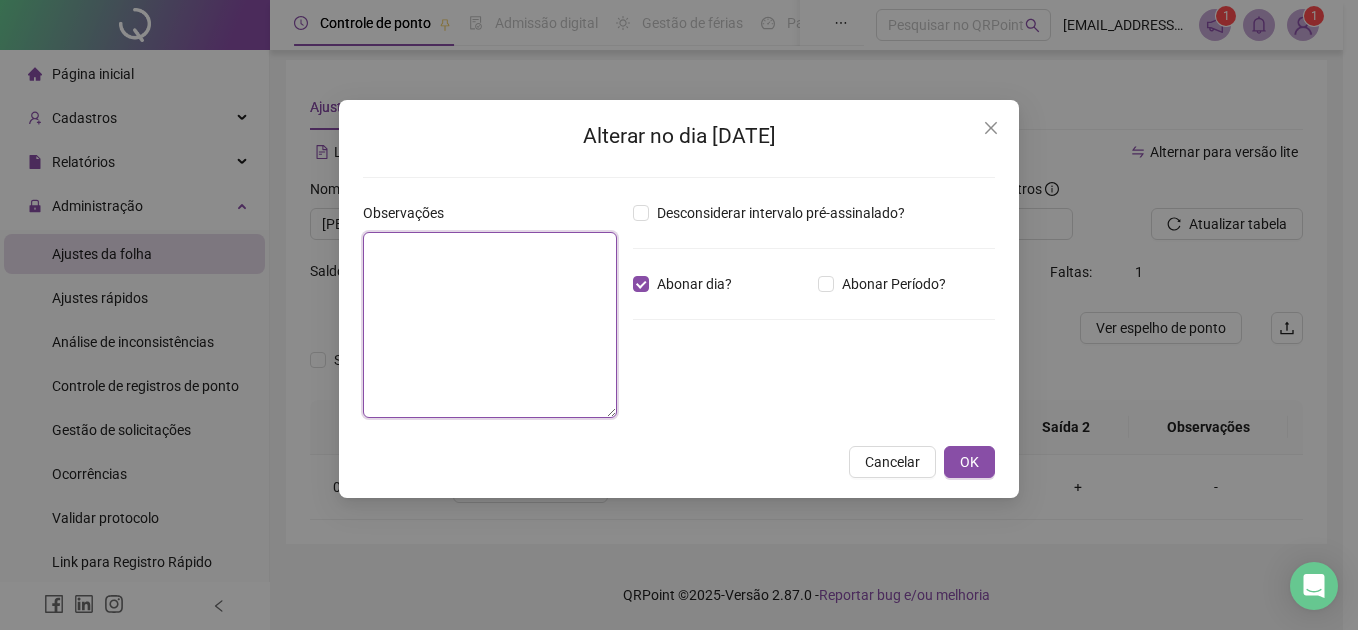 click at bounding box center [490, 325] 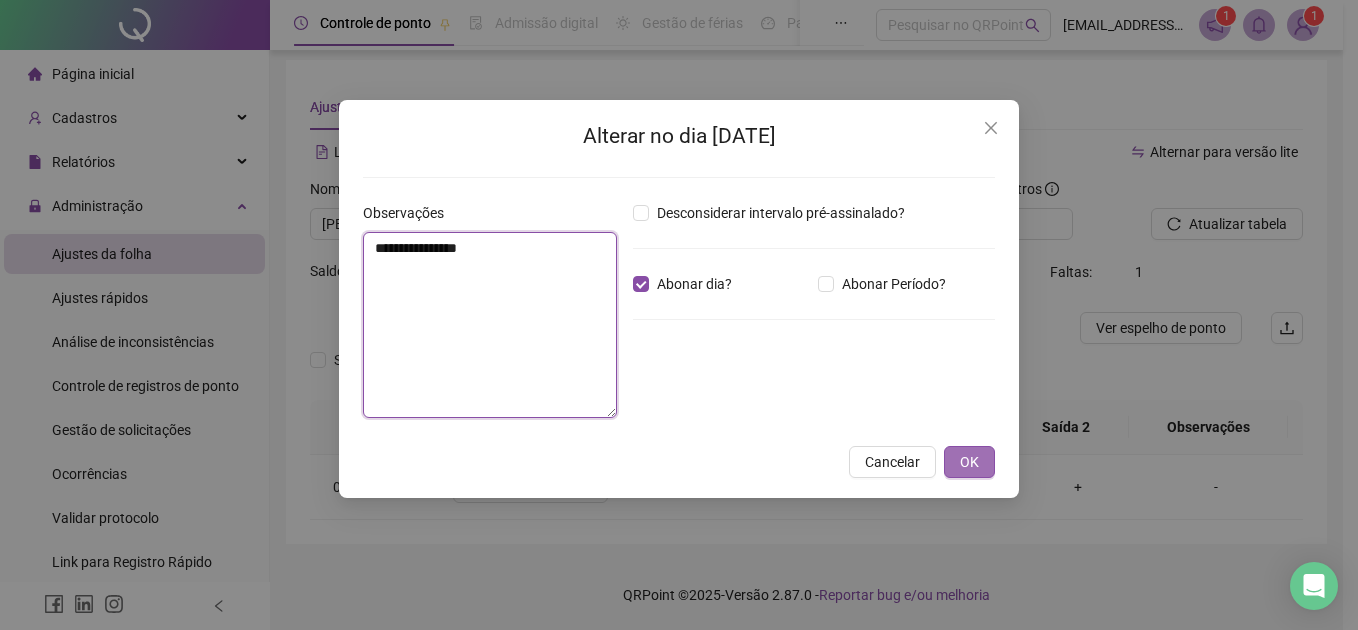 type on "**********" 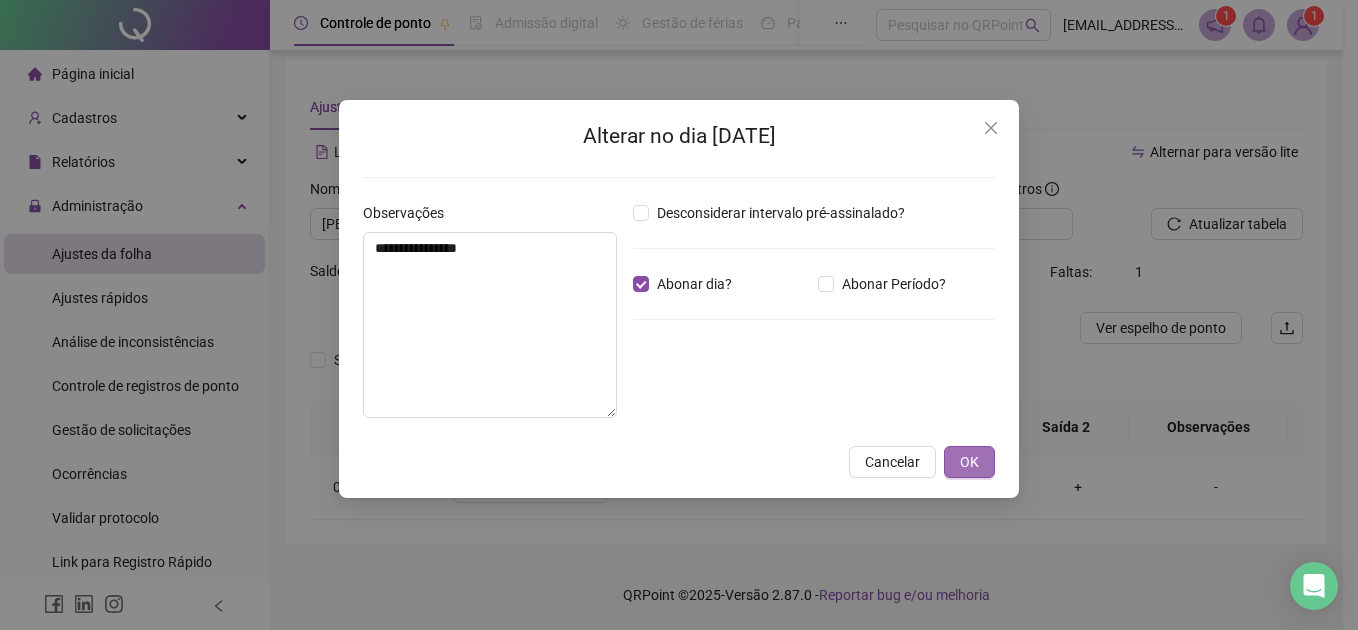 click on "OK" at bounding box center [969, 462] 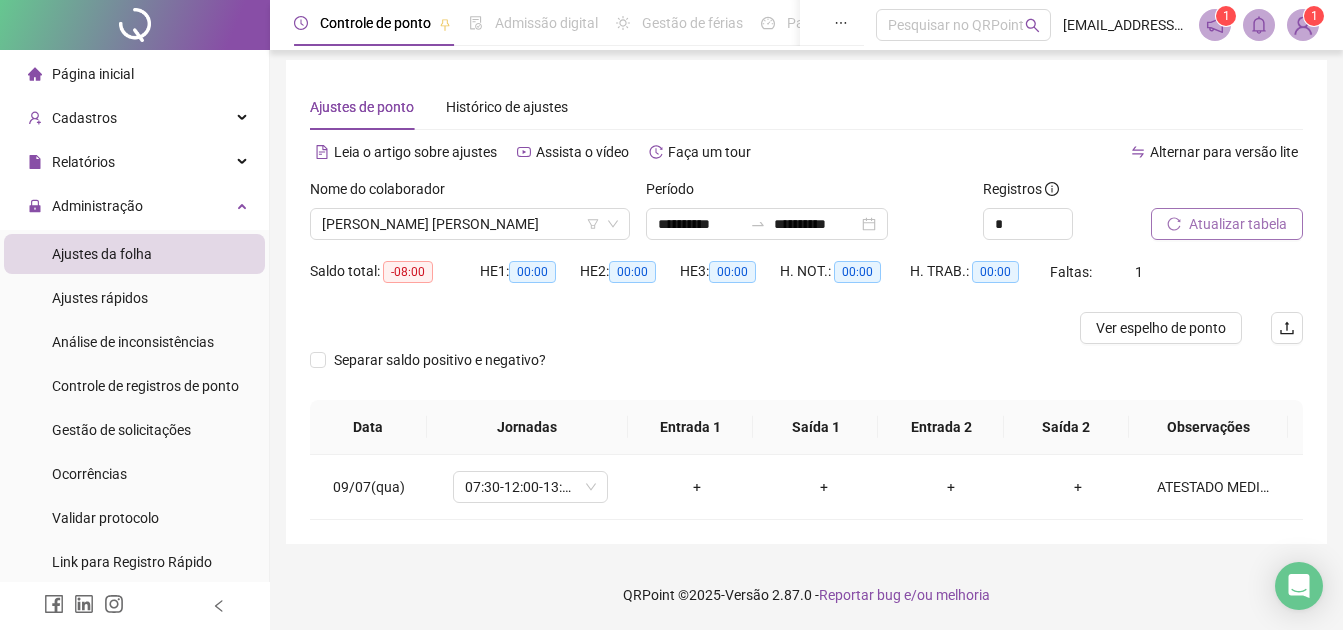 click on "Atualizar tabela" at bounding box center (1238, 224) 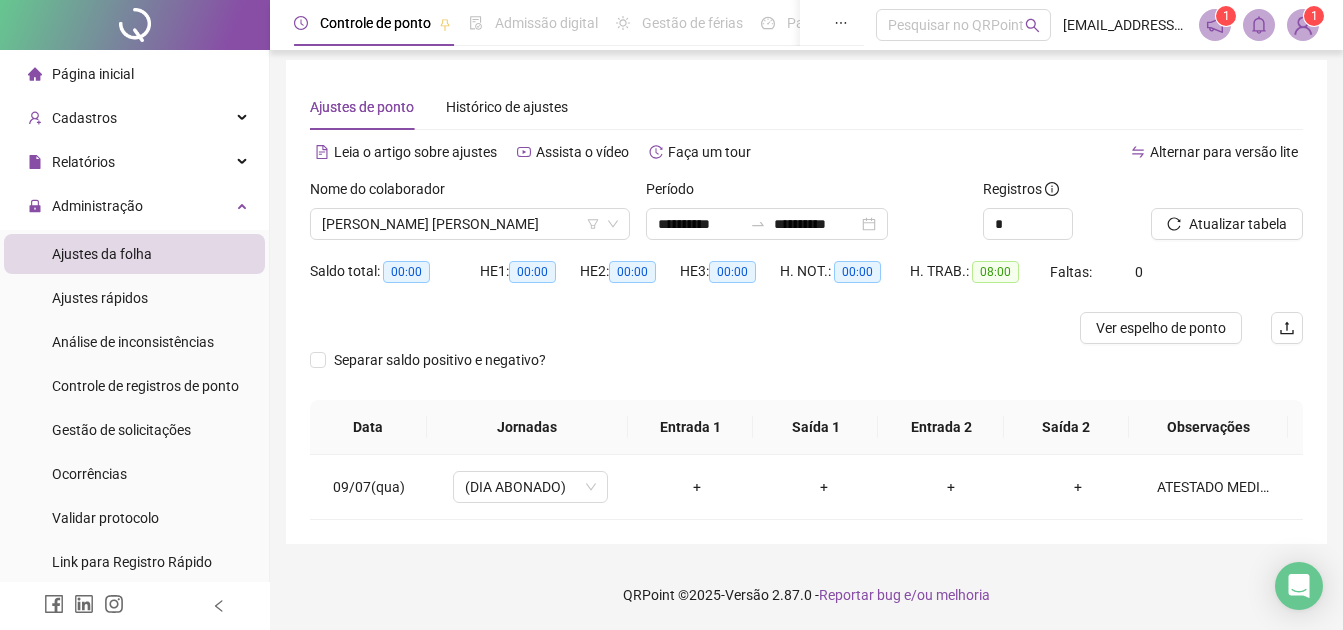click on "Página inicial" at bounding box center [93, 74] 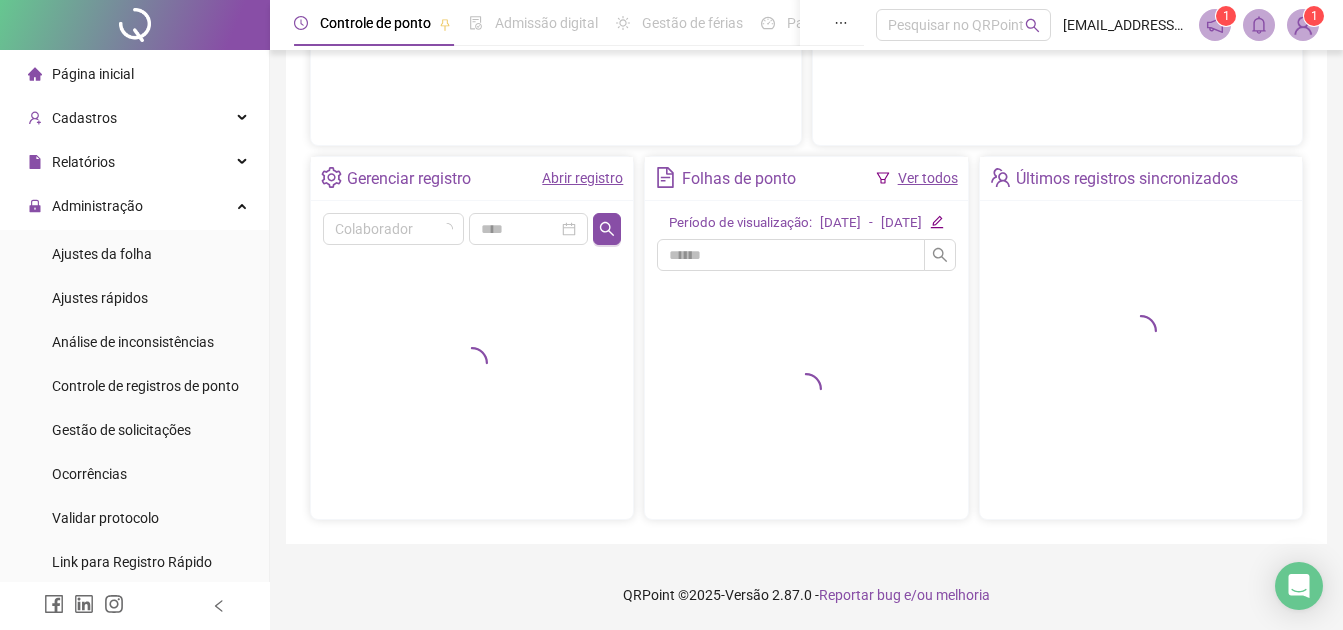 scroll, scrollTop: 0, scrollLeft: 0, axis: both 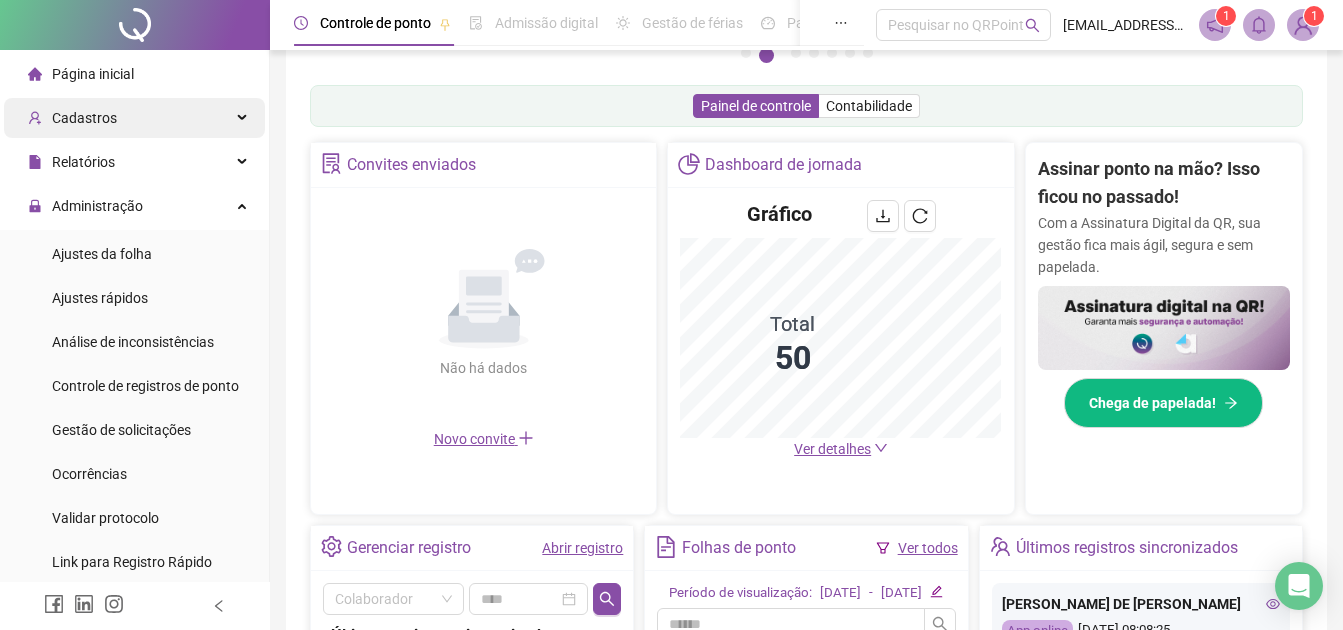 click on "Cadastros" at bounding box center [84, 118] 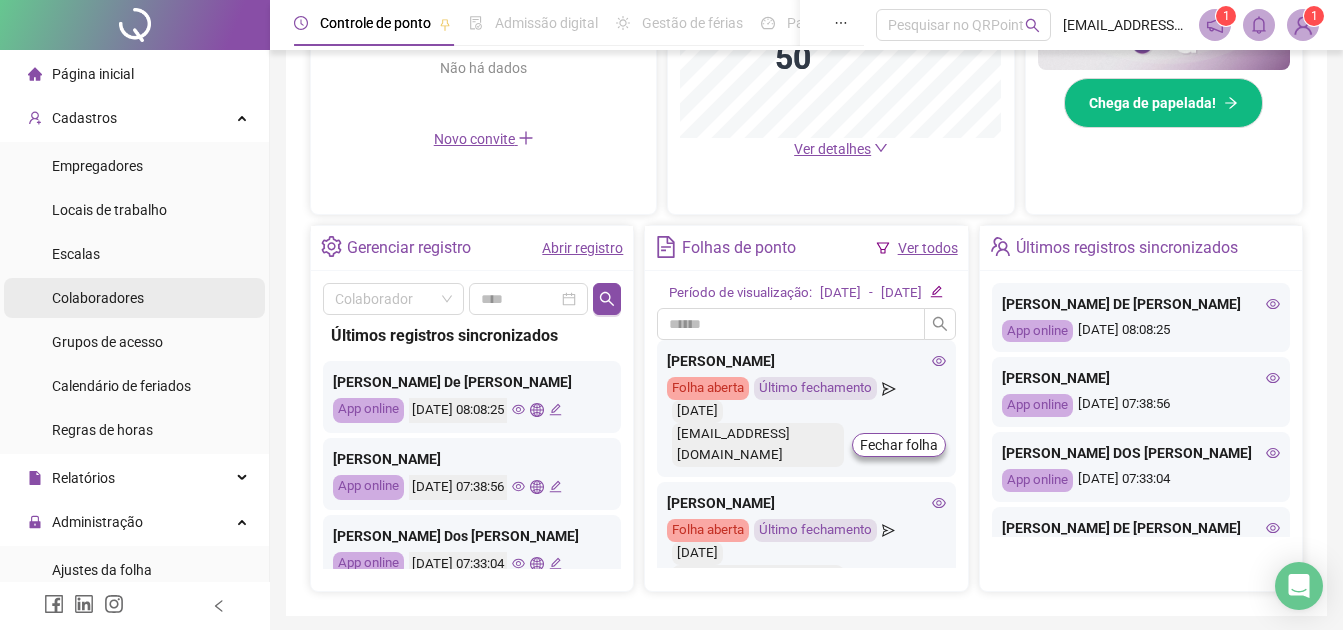 scroll, scrollTop: 400, scrollLeft: 0, axis: vertical 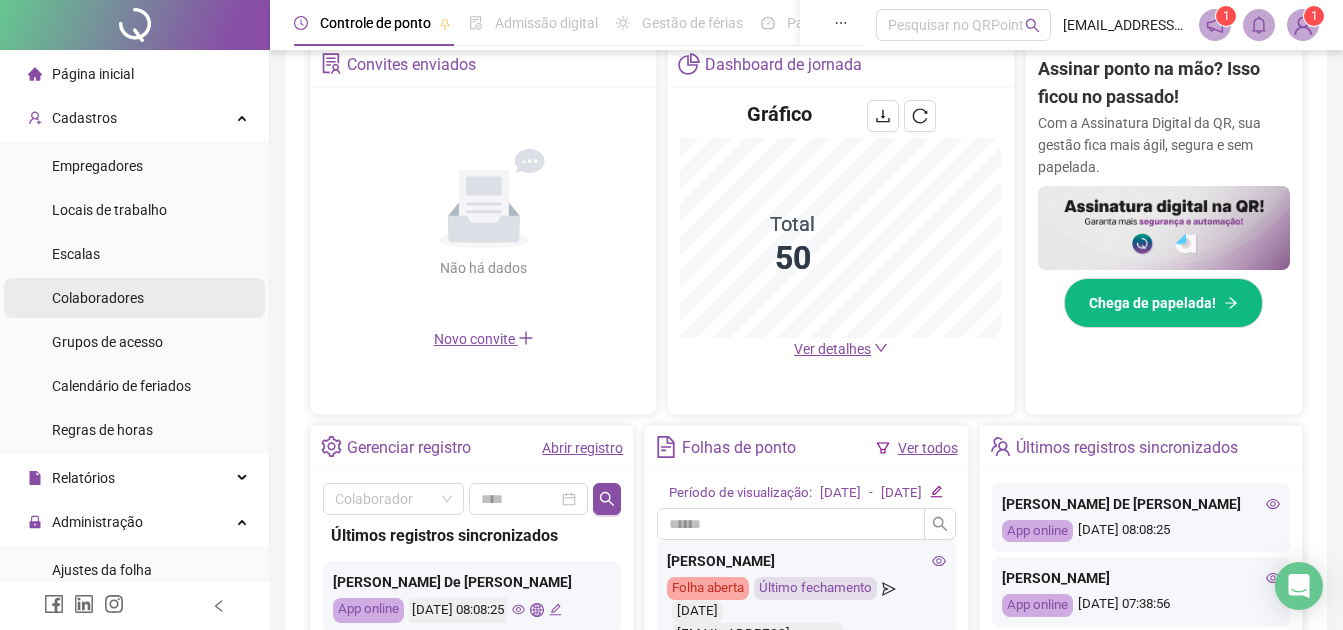 click on "Colaboradores" at bounding box center [98, 298] 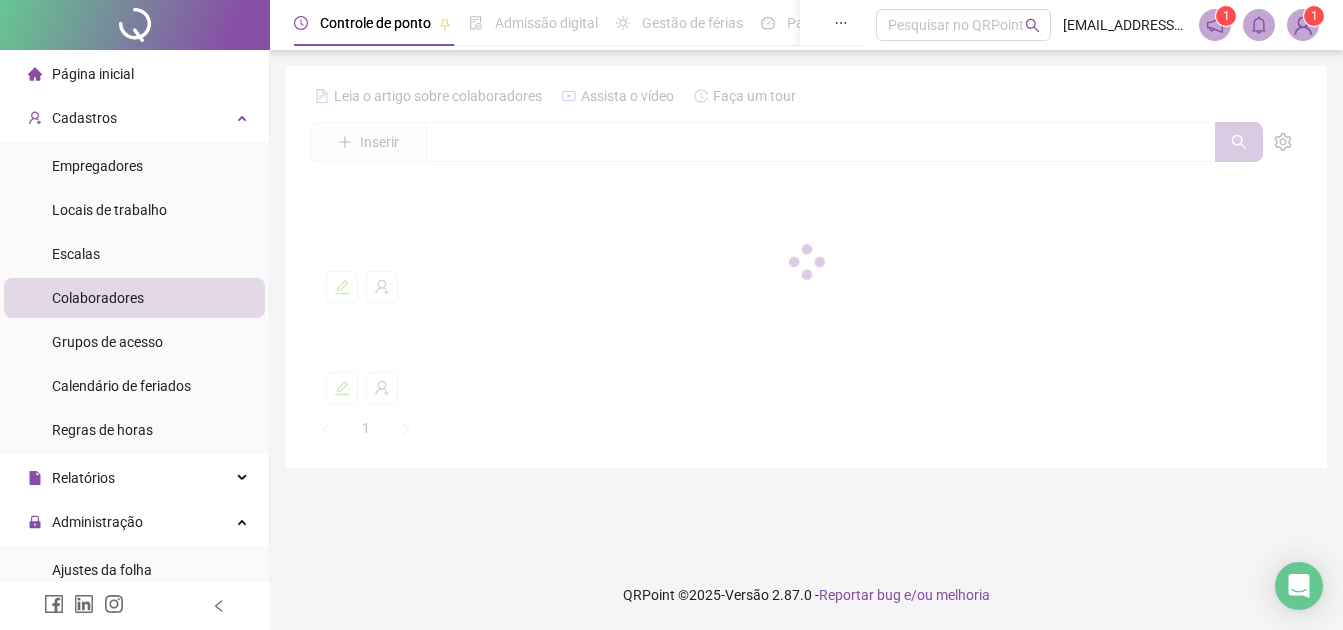 scroll, scrollTop: 0, scrollLeft: 0, axis: both 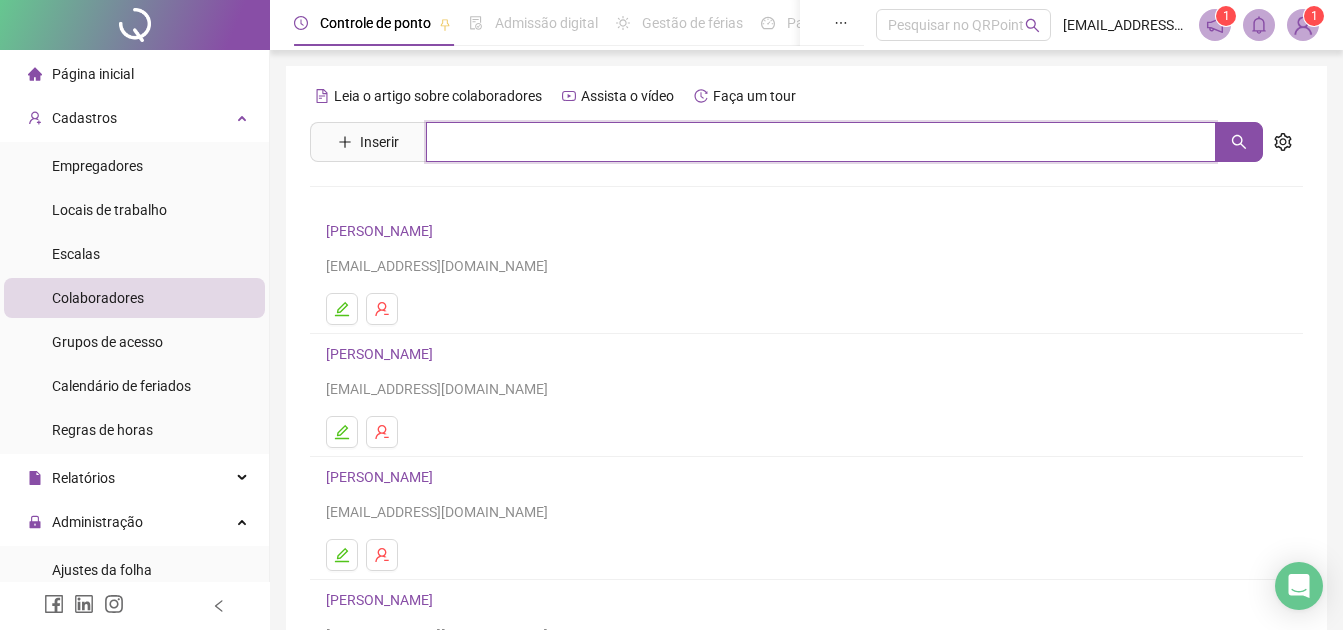 click at bounding box center [821, 142] 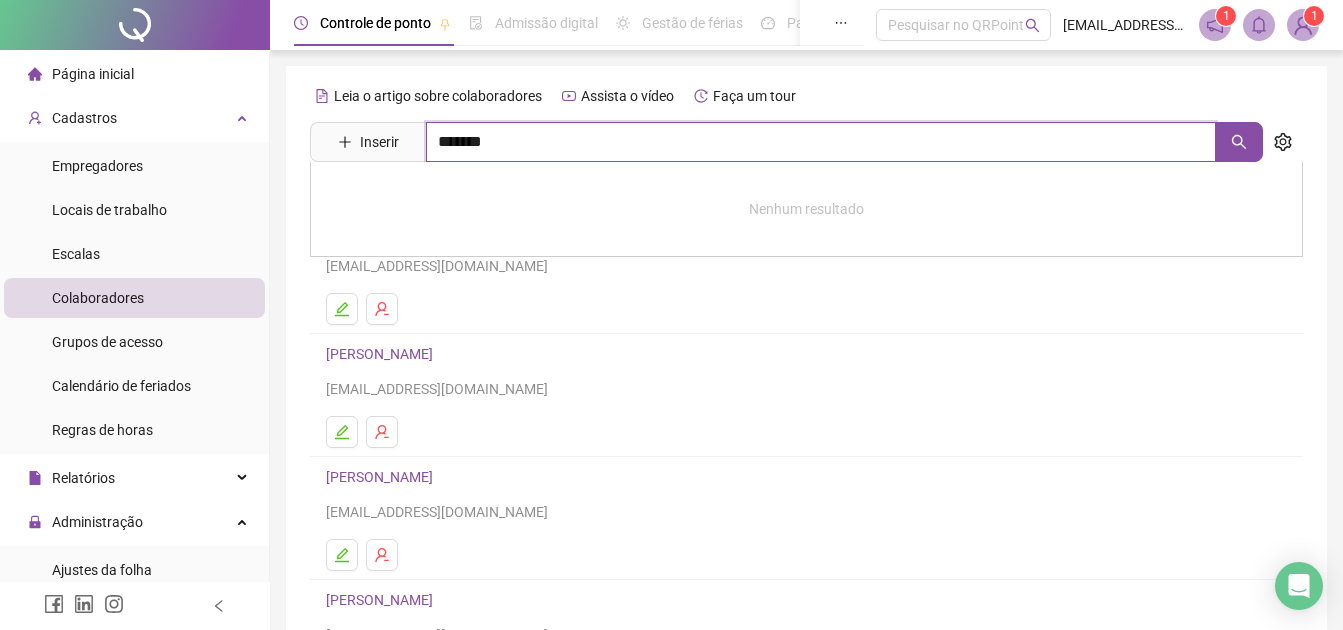 type on "*******" 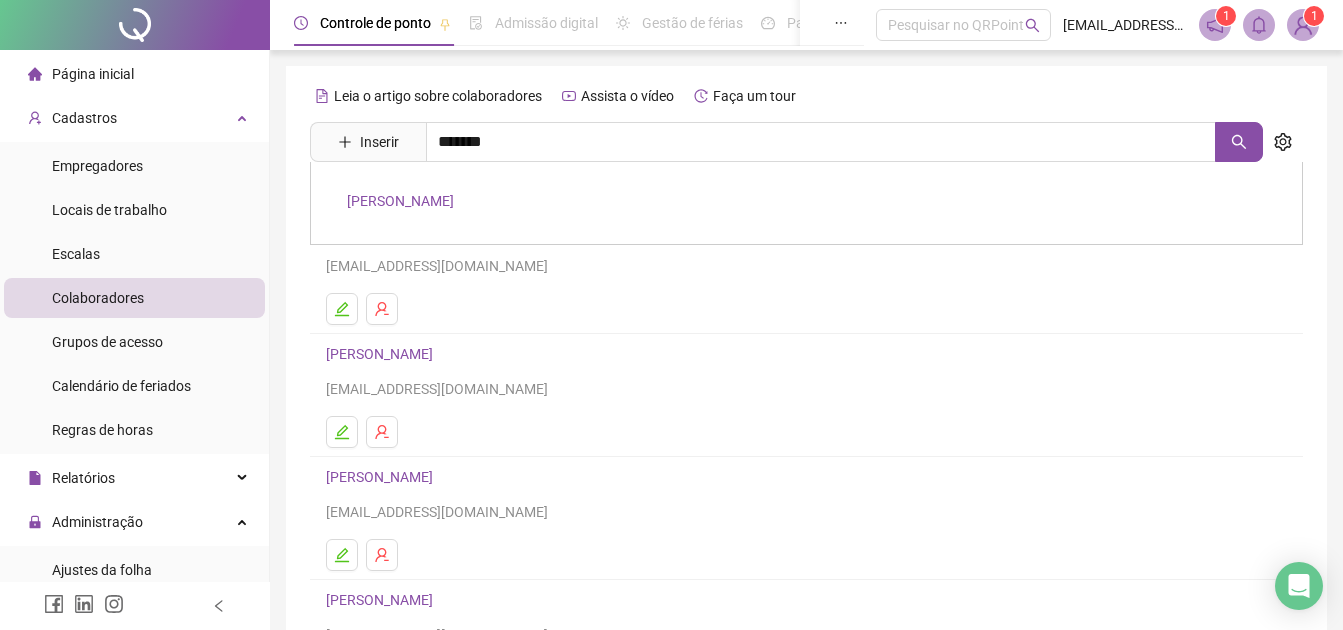 click on "[PERSON_NAME]" at bounding box center [400, 201] 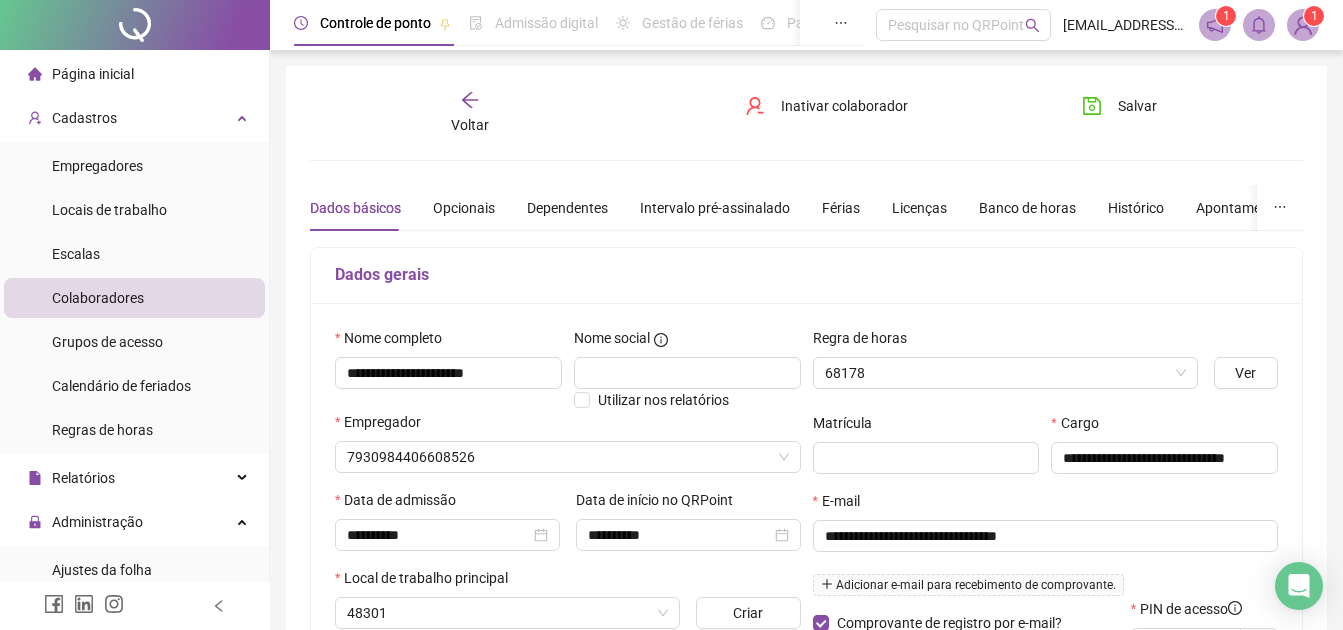 type on "**********" 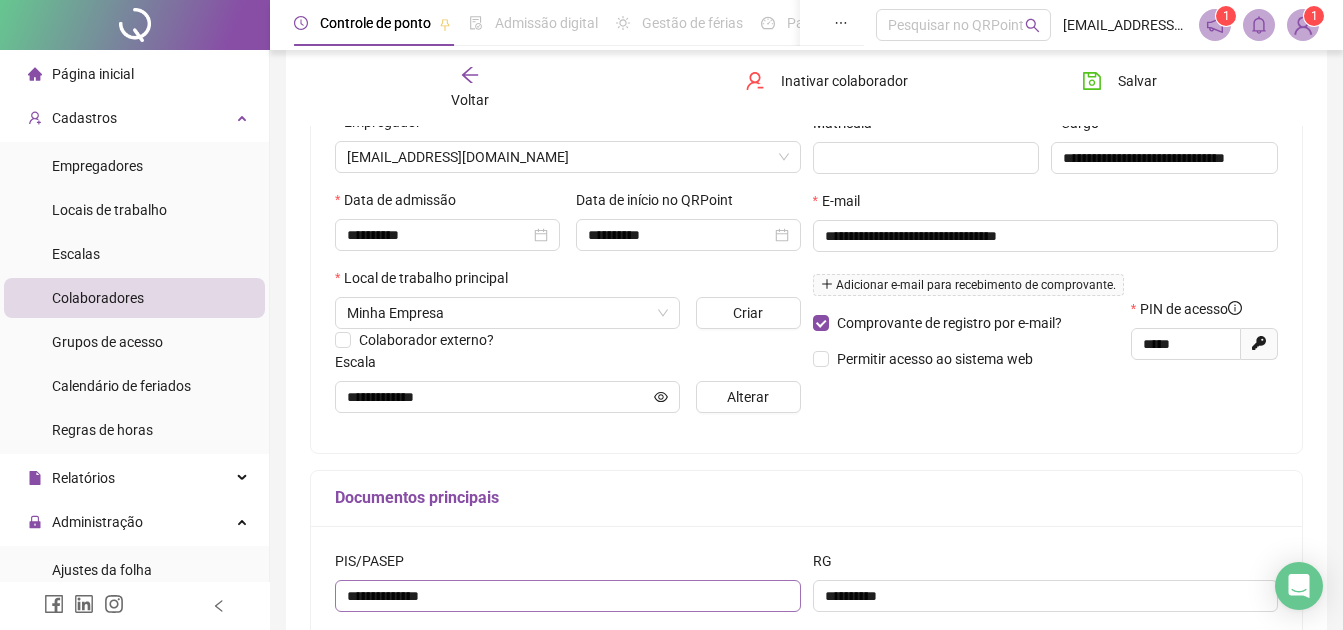scroll, scrollTop: 511, scrollLeft: 0, axis: vertical 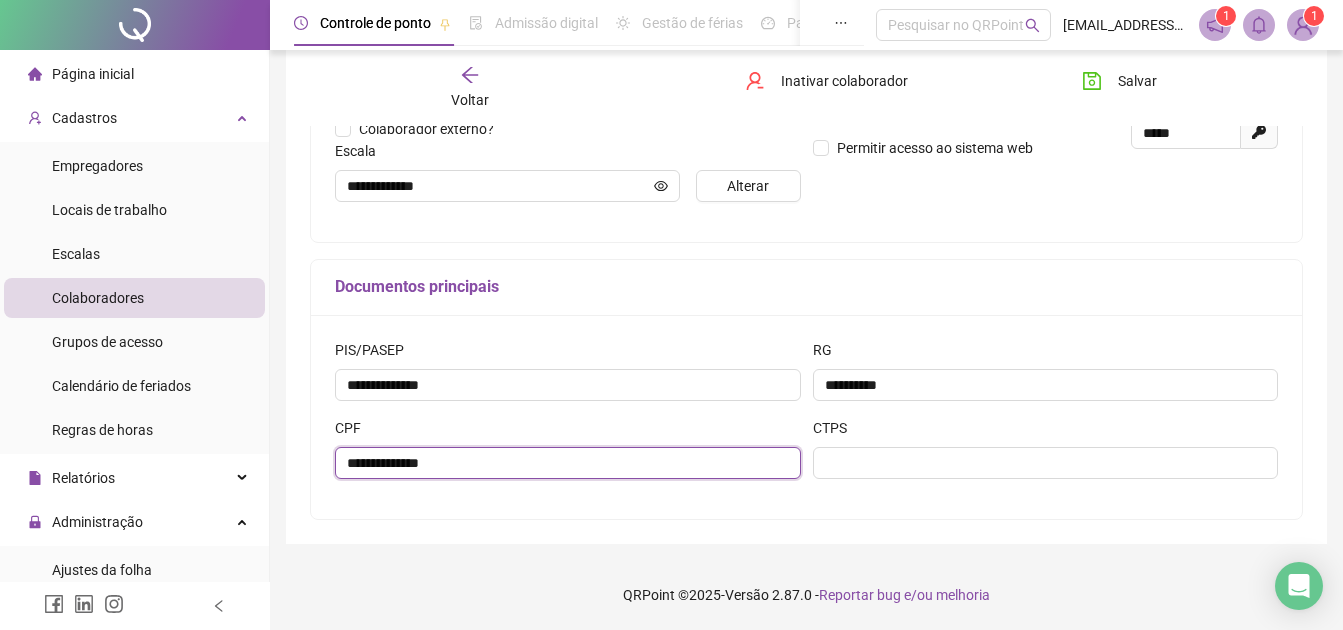 click on "**********" at bounding box center (568, 463) 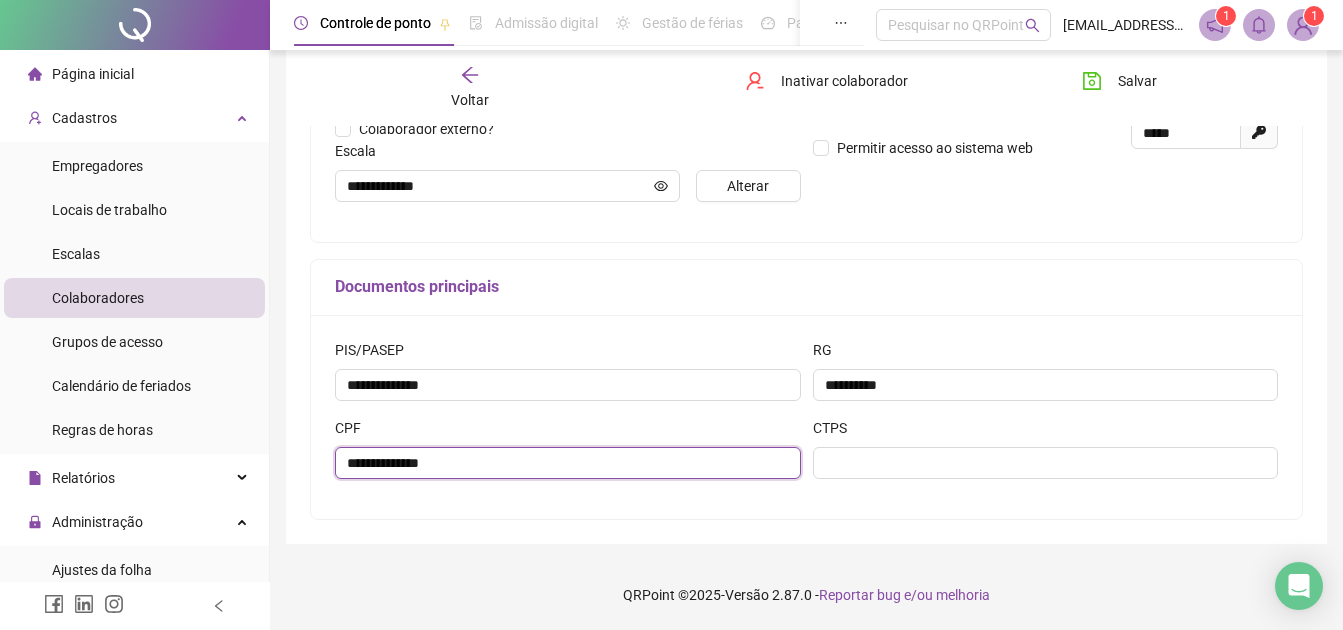 scroll, scrollTop: 0, scrollLeft: 0, axis: both 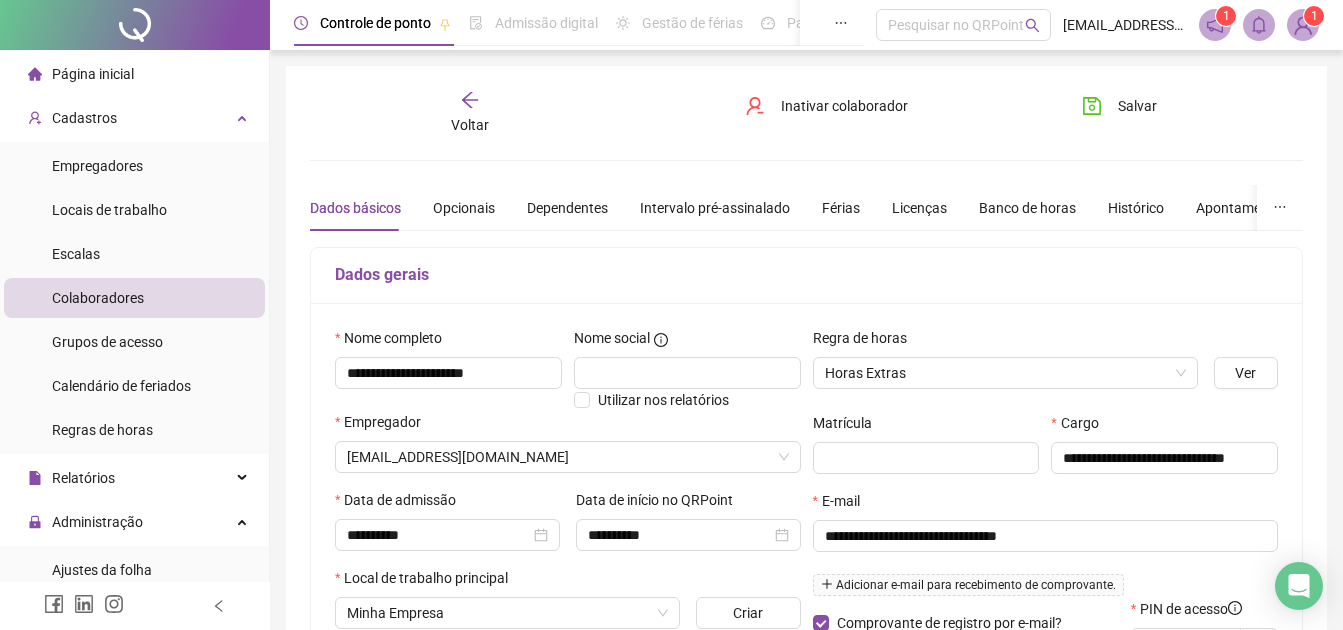 click on "Página inicial" at bounding box center (93, 74) 